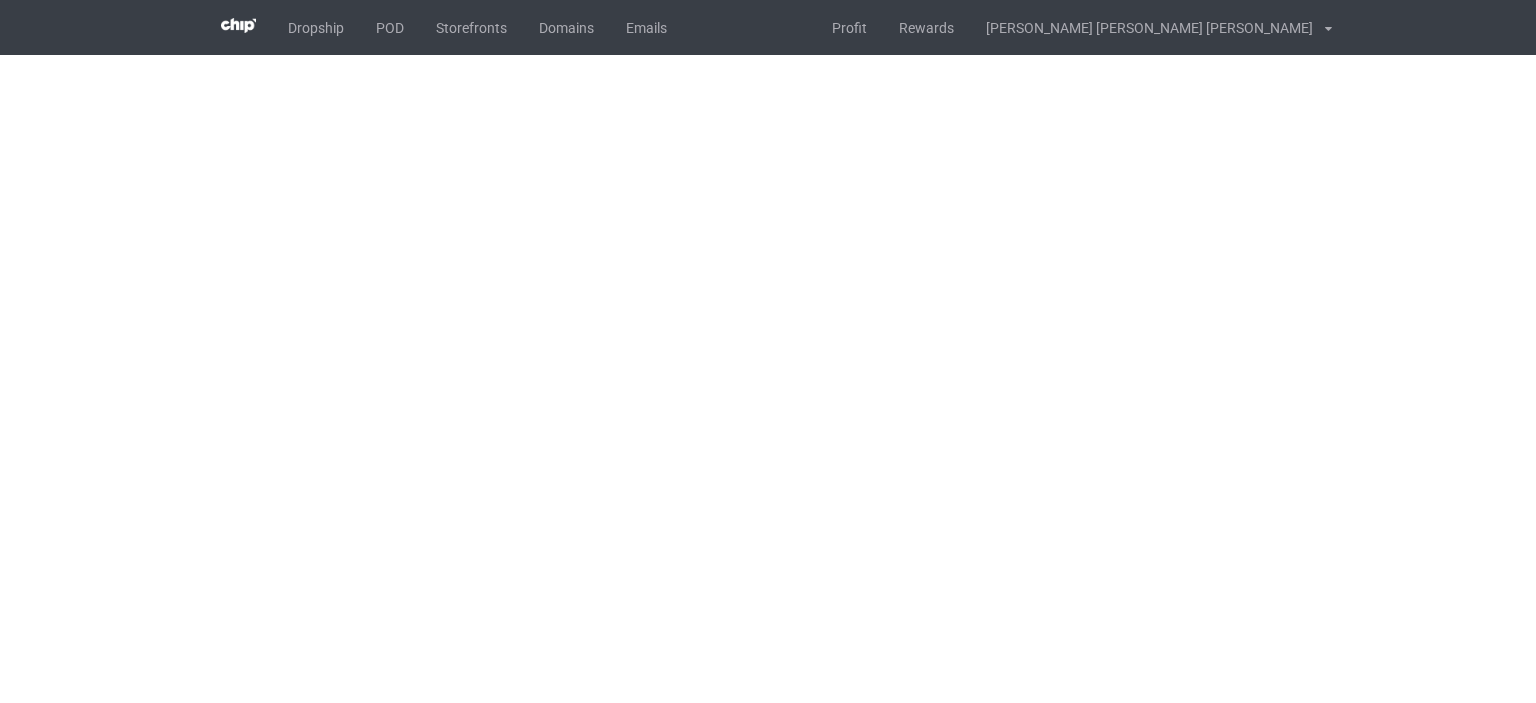 scroll, scrollTop: 0, scrollLeft: 0, axis: both 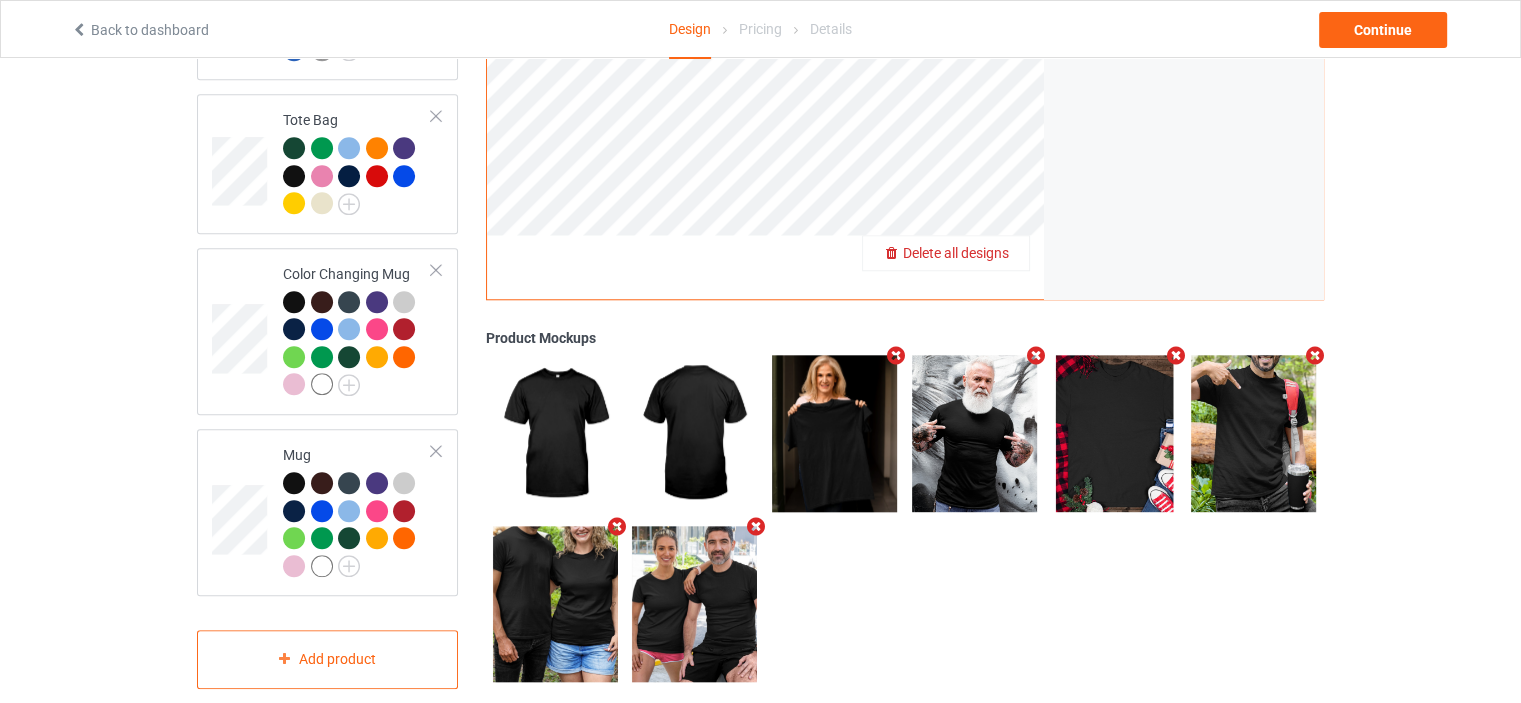 click on "Delete all designs" at bounding box center (956, 253) 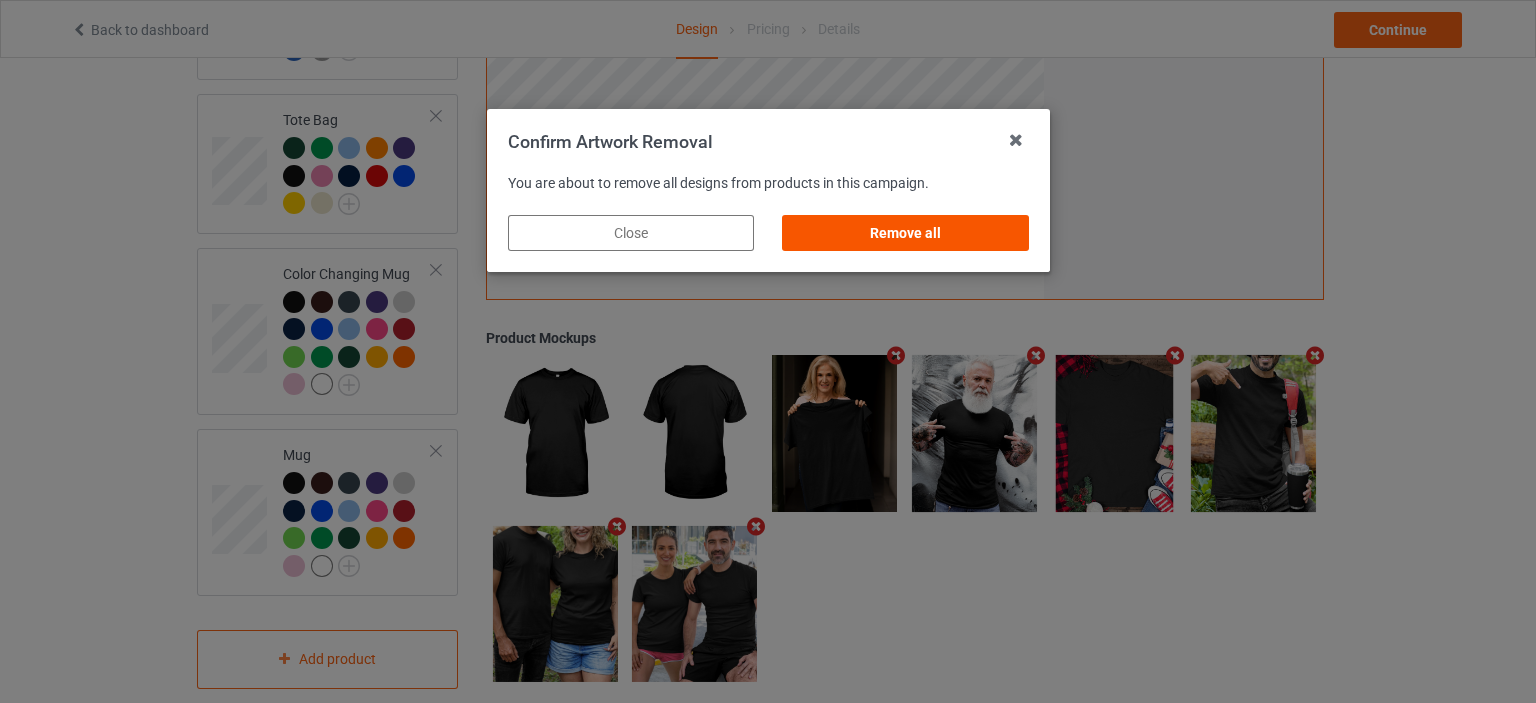 click on "Remove all" at bounding box center [905, 233] 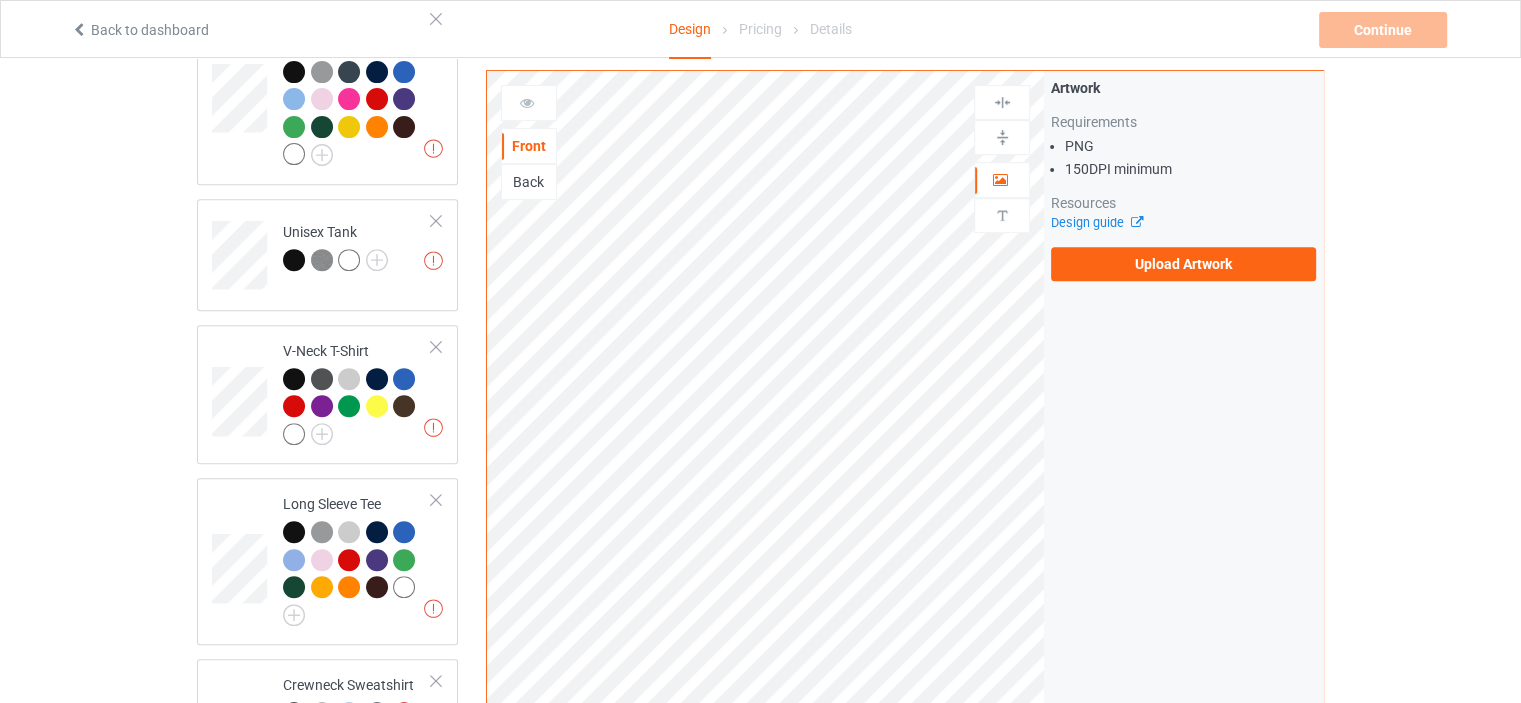 scroll, scrollTop: 758, scrollLeft: 0, axis: vertical 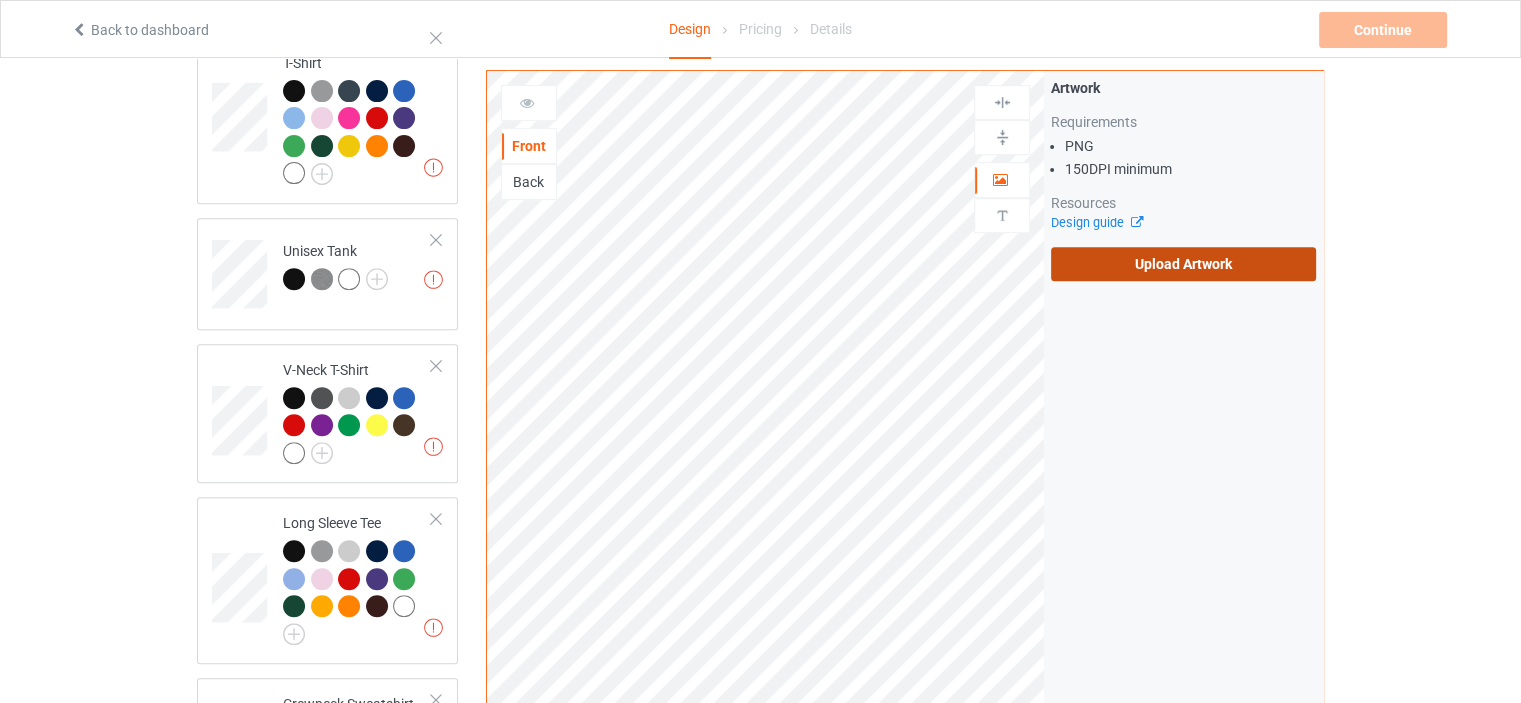 click on "Upload Artwork" at bounding box center (1183, 264) 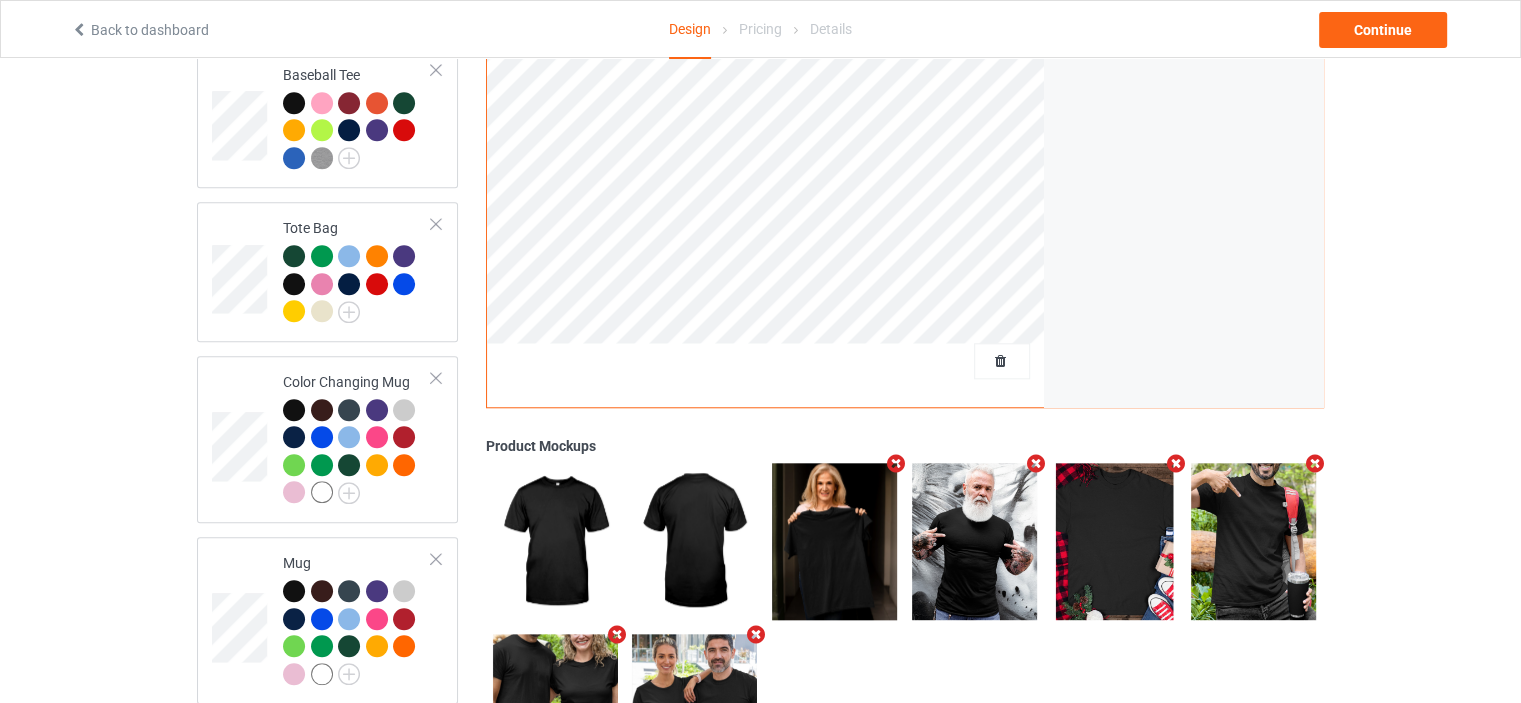 scroll, scrollTop: 1858, scrollLeft: 0, axis: vertical 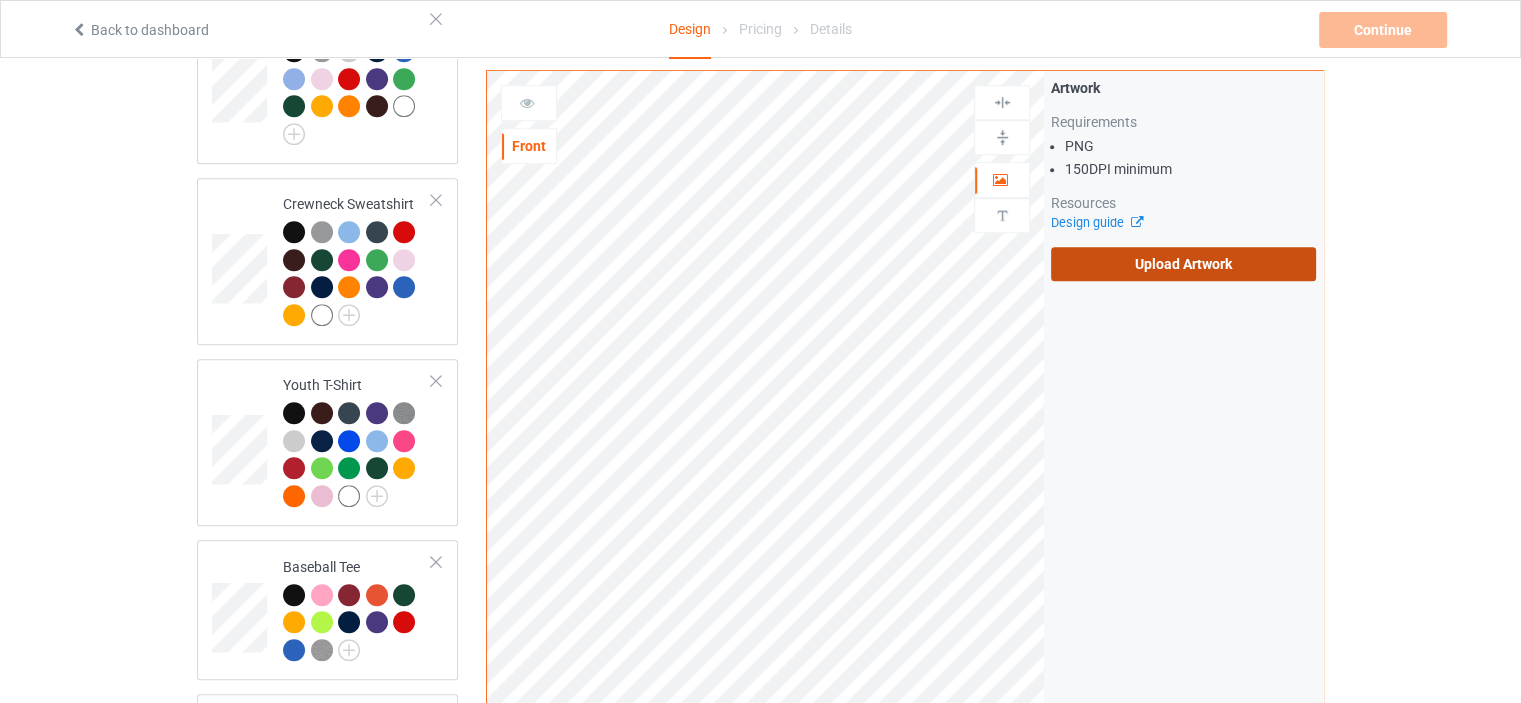 click on "Upload Artwork" at bounding box center (1183, 264) 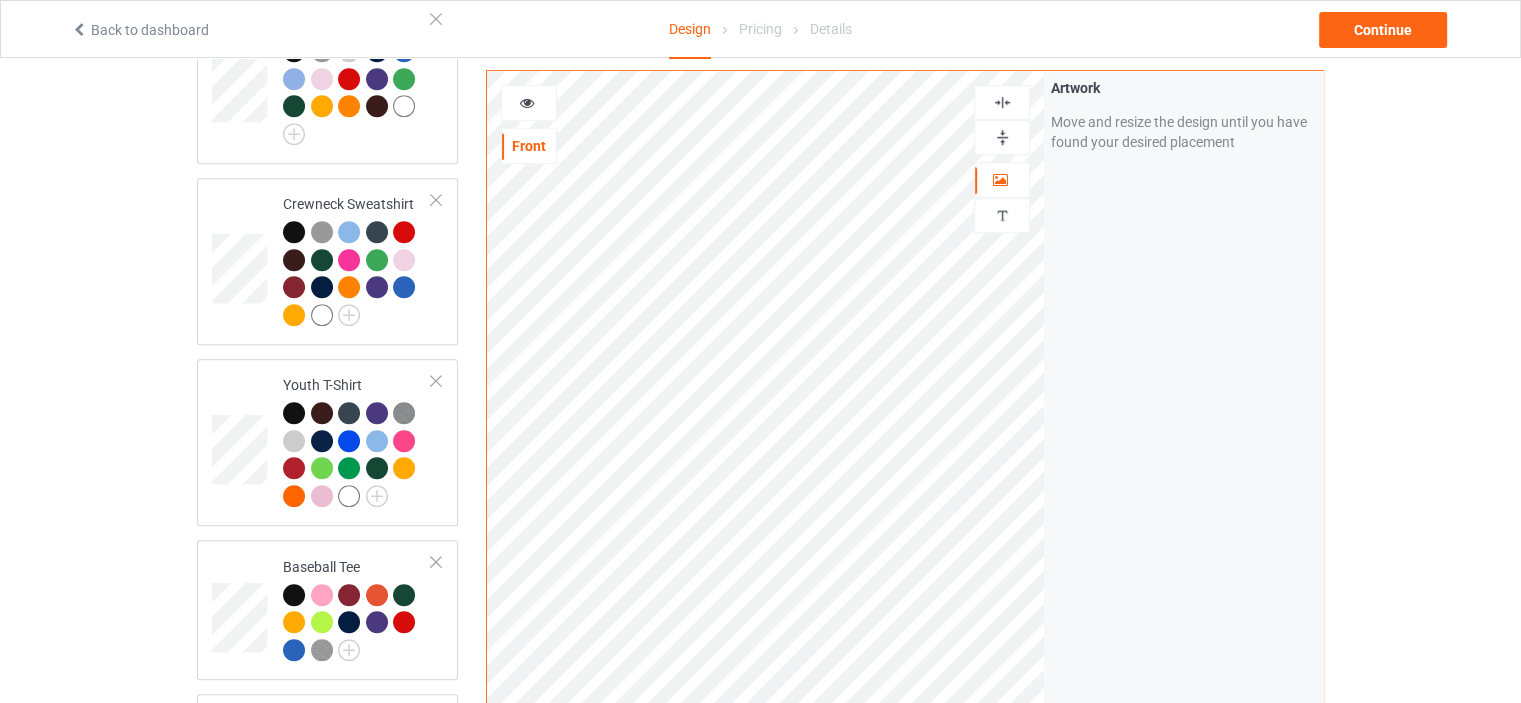 click at bounding box center (1002, 102) 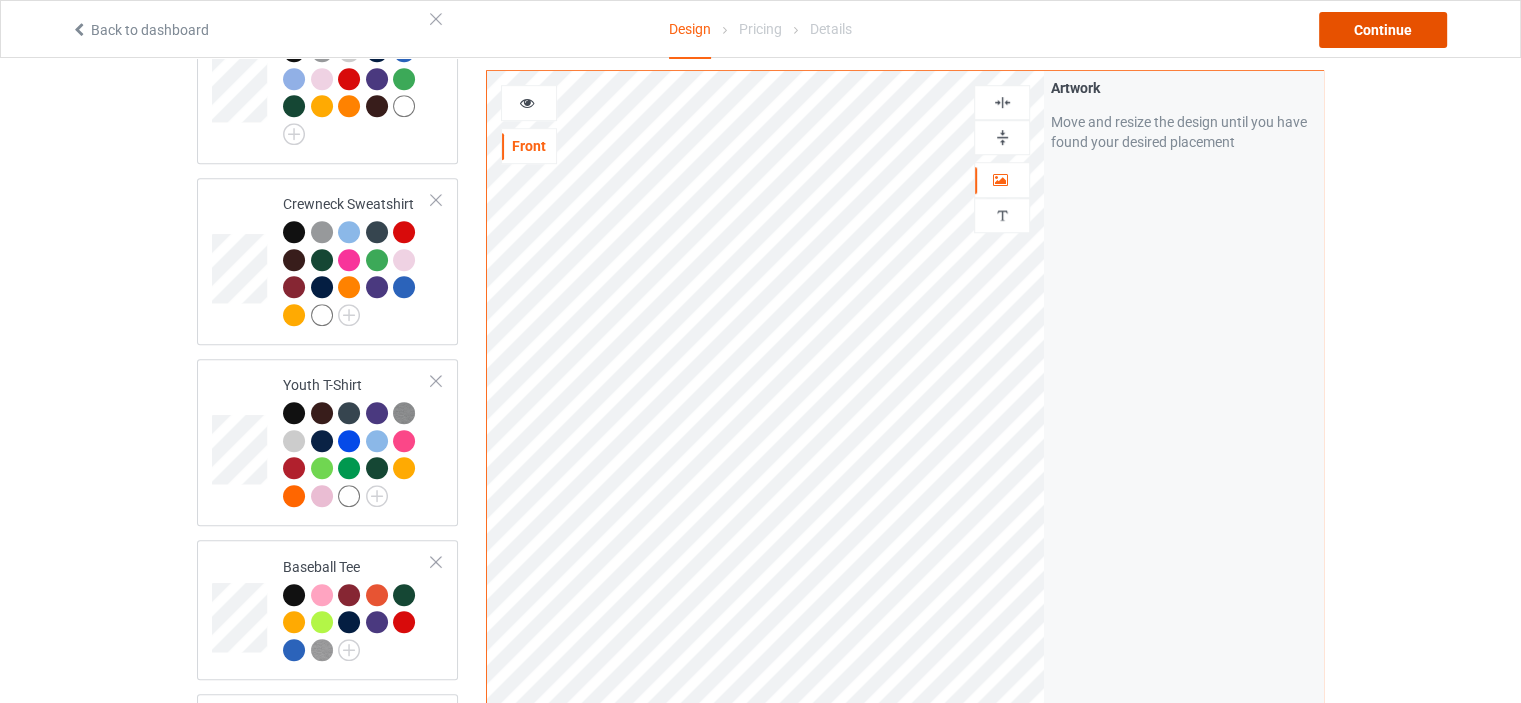 click on "Continue" at bounding box center (1383, 30) 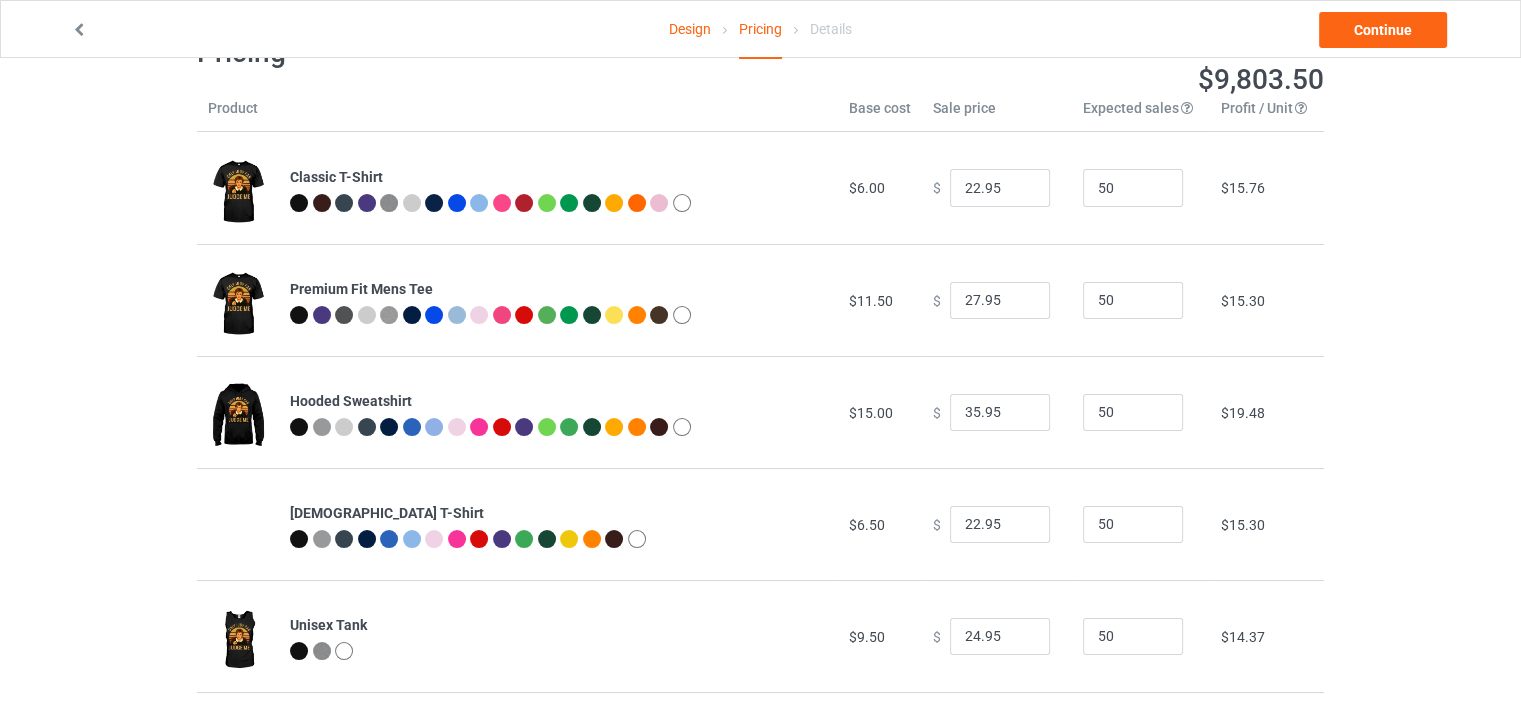 scroll, scrollTop: 100, scrollLeft: 0, axis: vertical 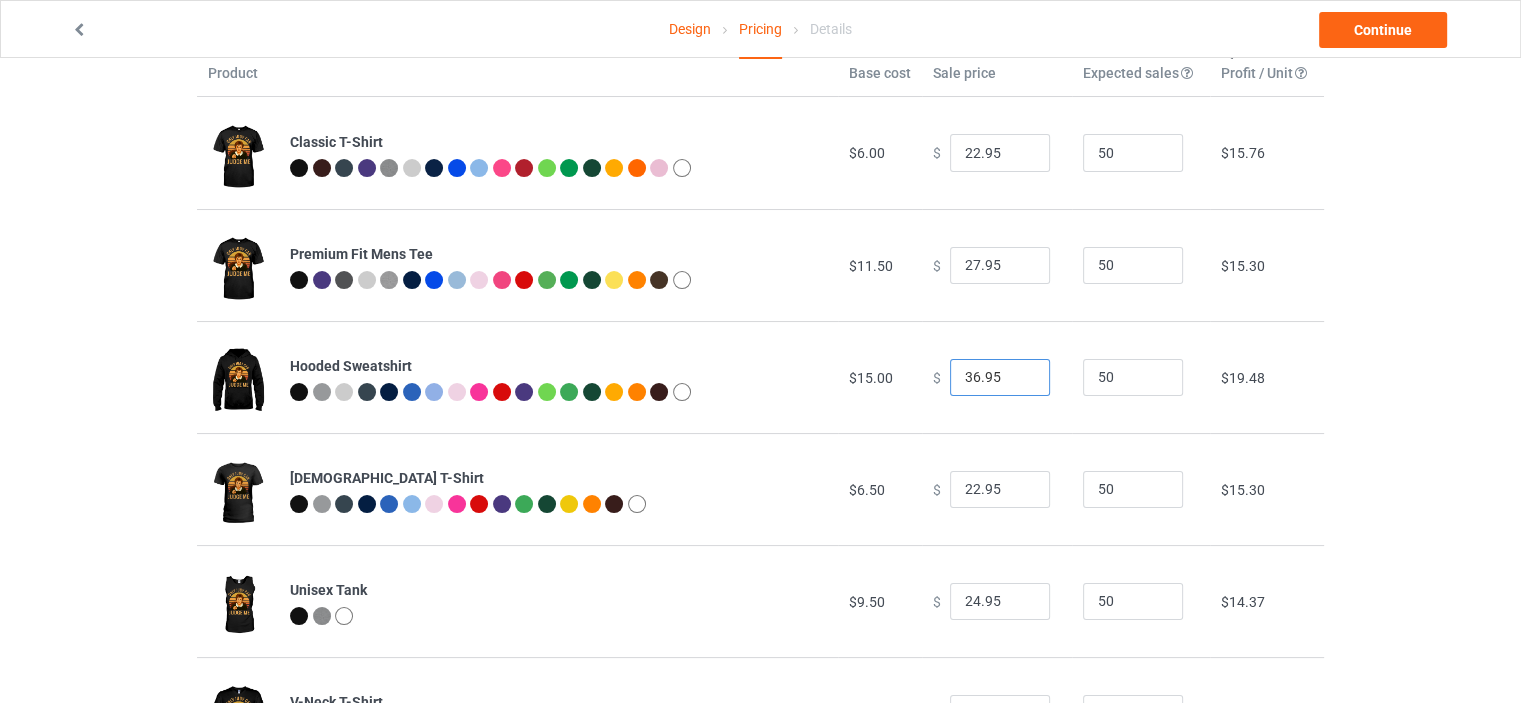 click on "36.95" at bounding box center (1000, 378) 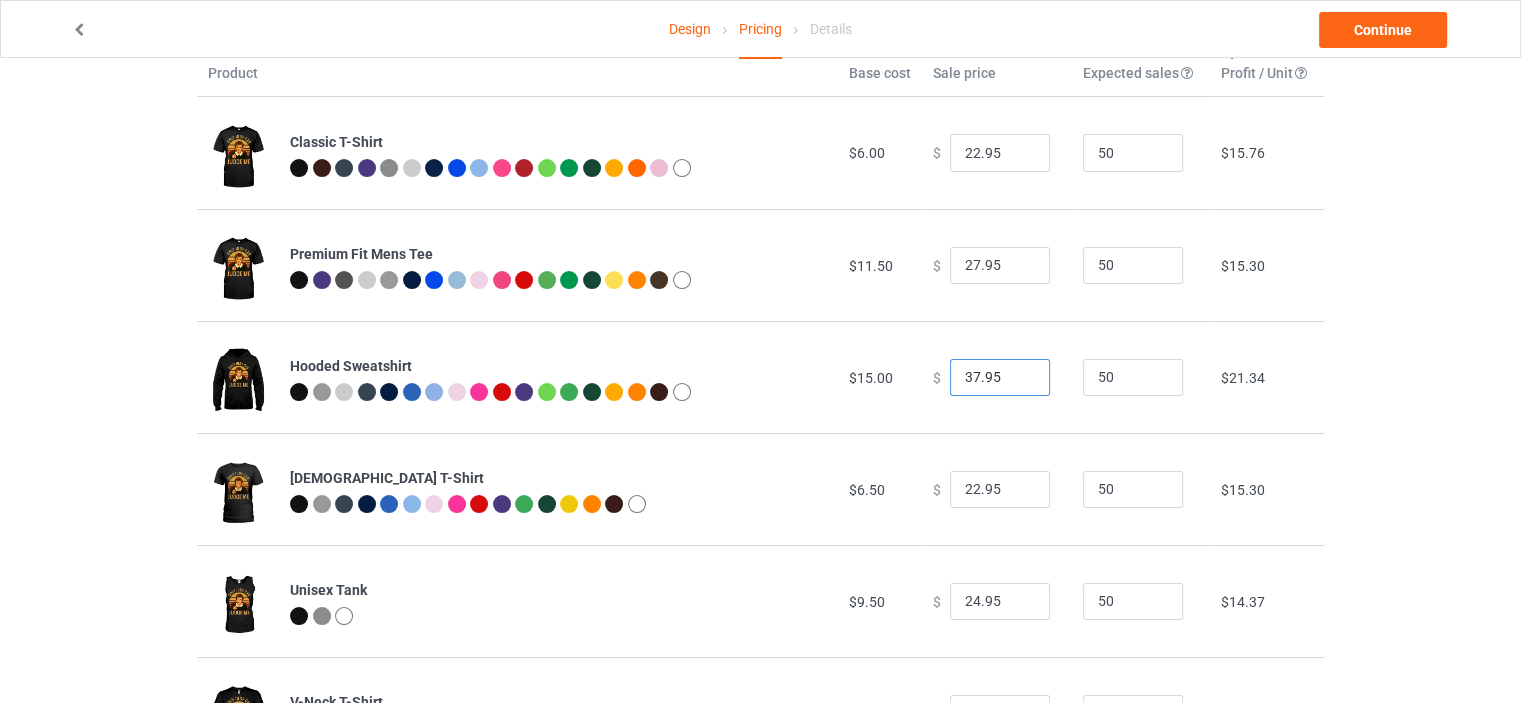 click on "37.95" at bounding box center (1000, 378) 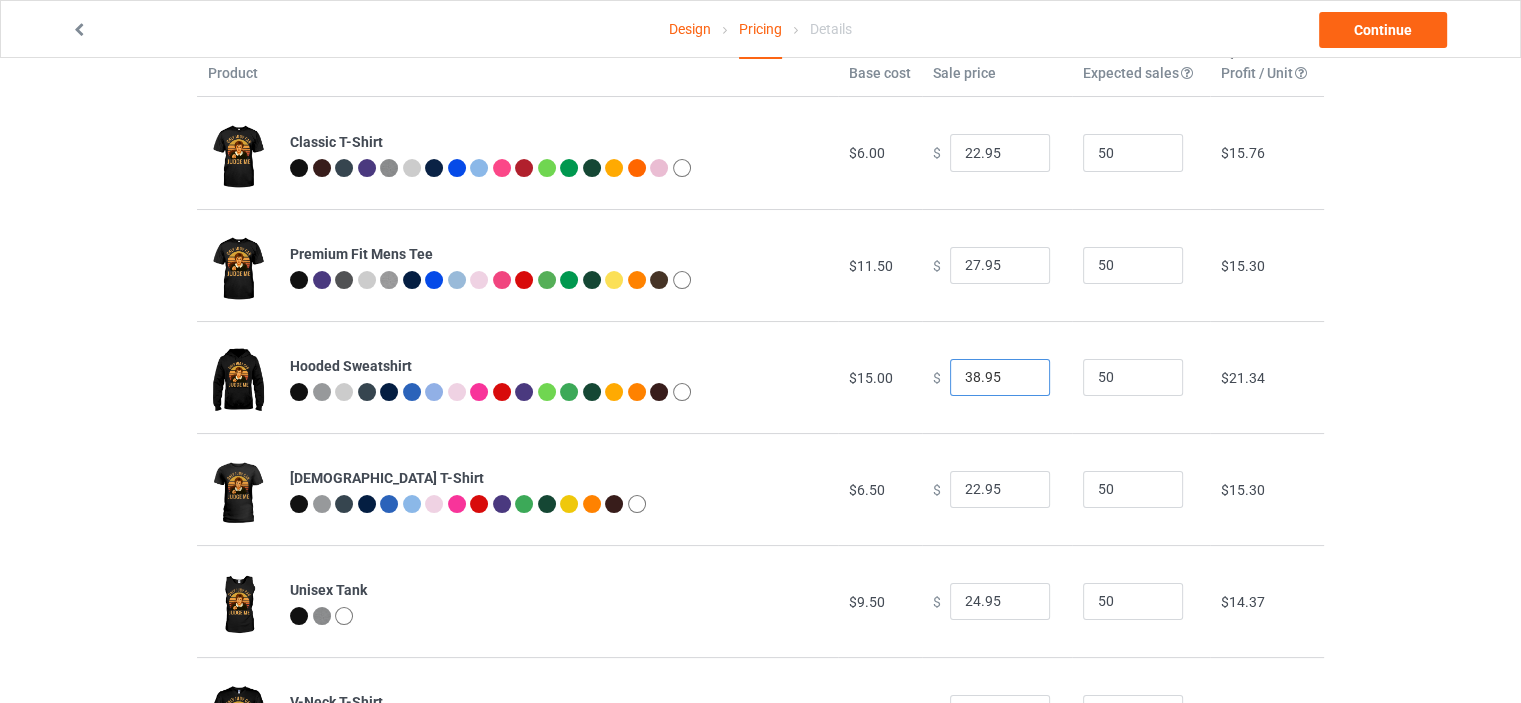 click on "38.95" at bounding box center [1000, 378] 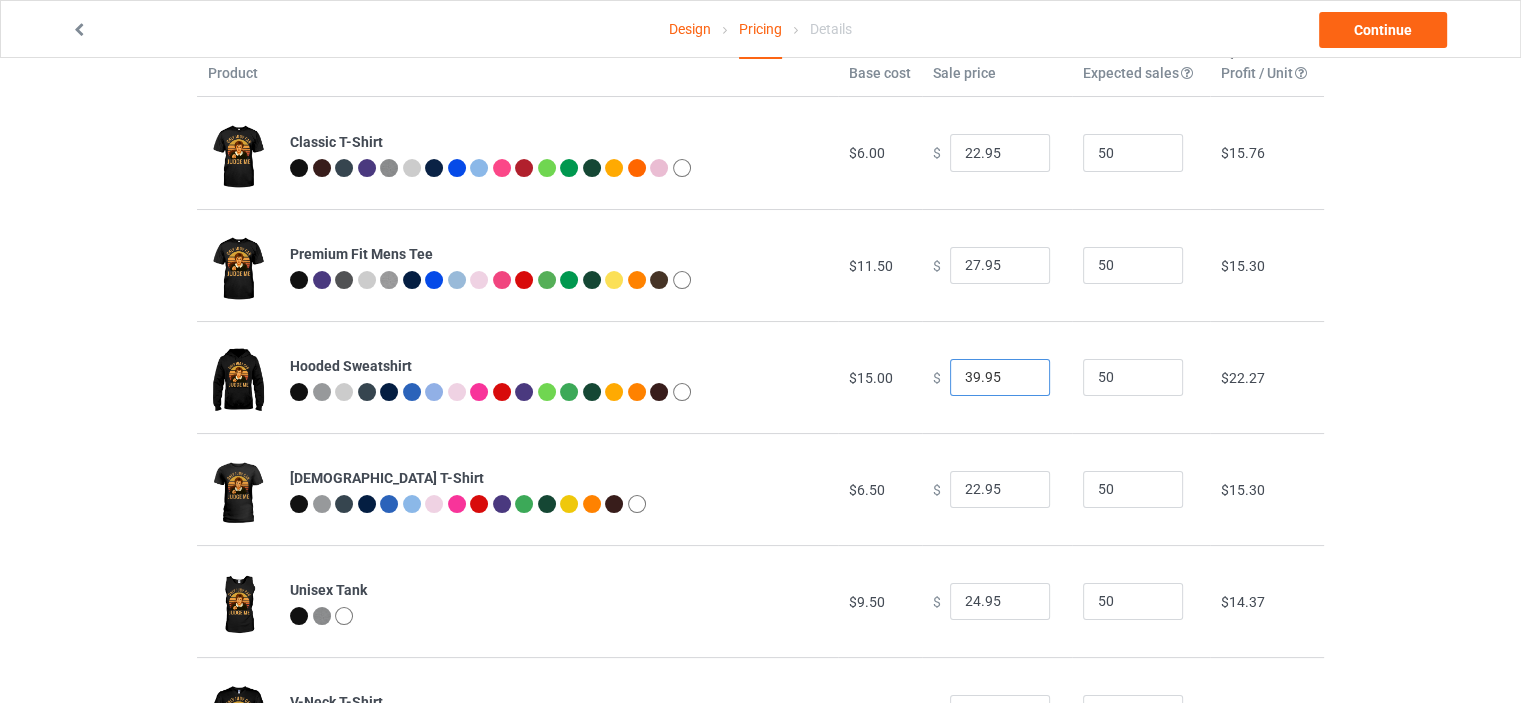 type on "39.95" 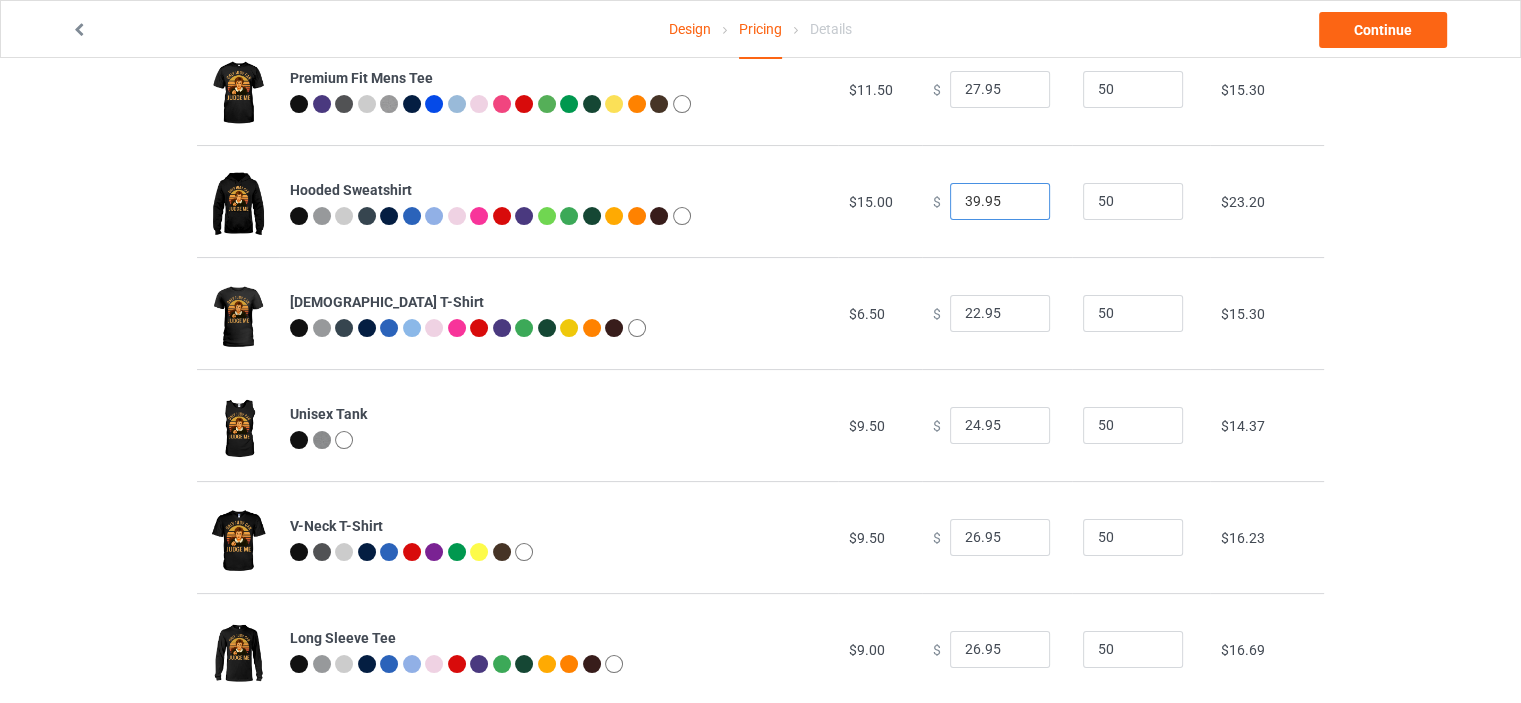 scroll, scrollTop: 300, scrollLeft: 0, axis: vertical 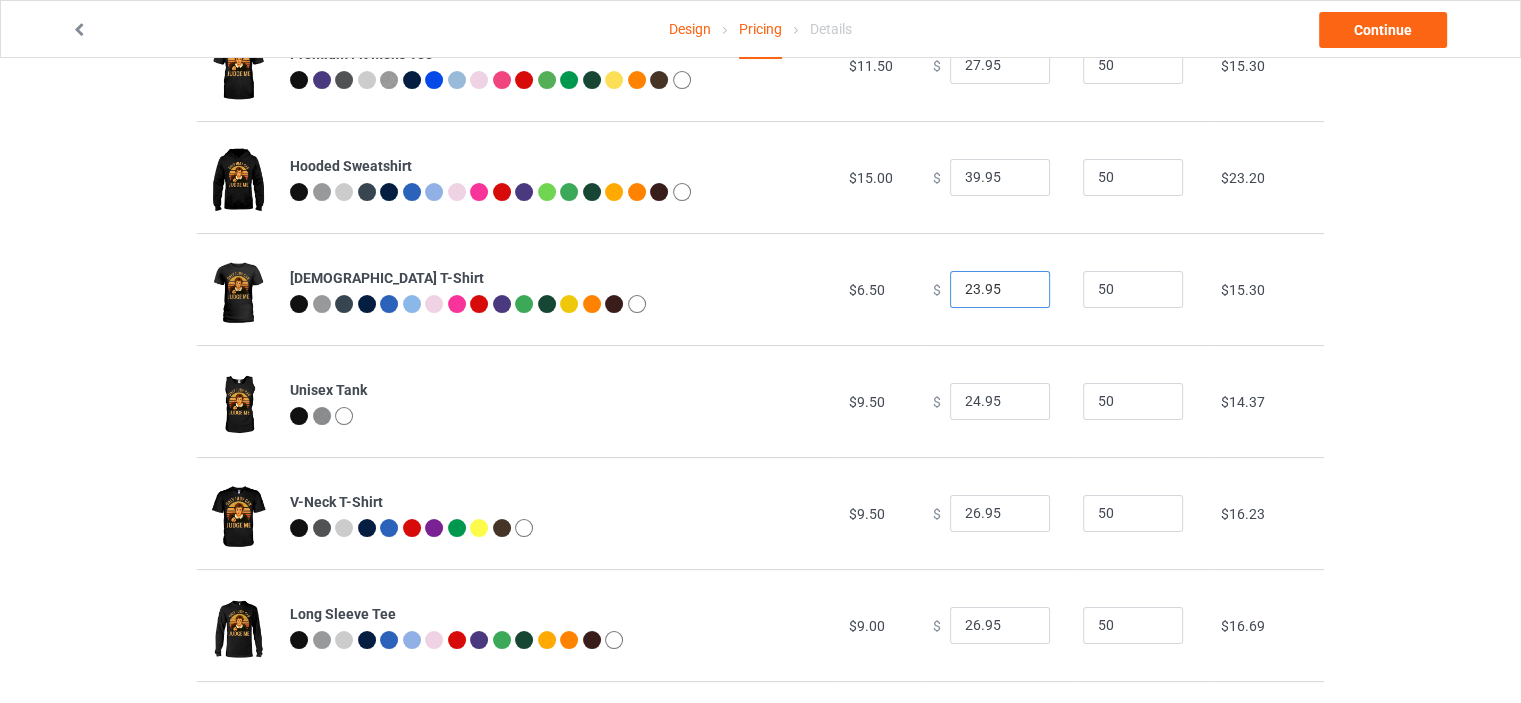 type on "23.95" 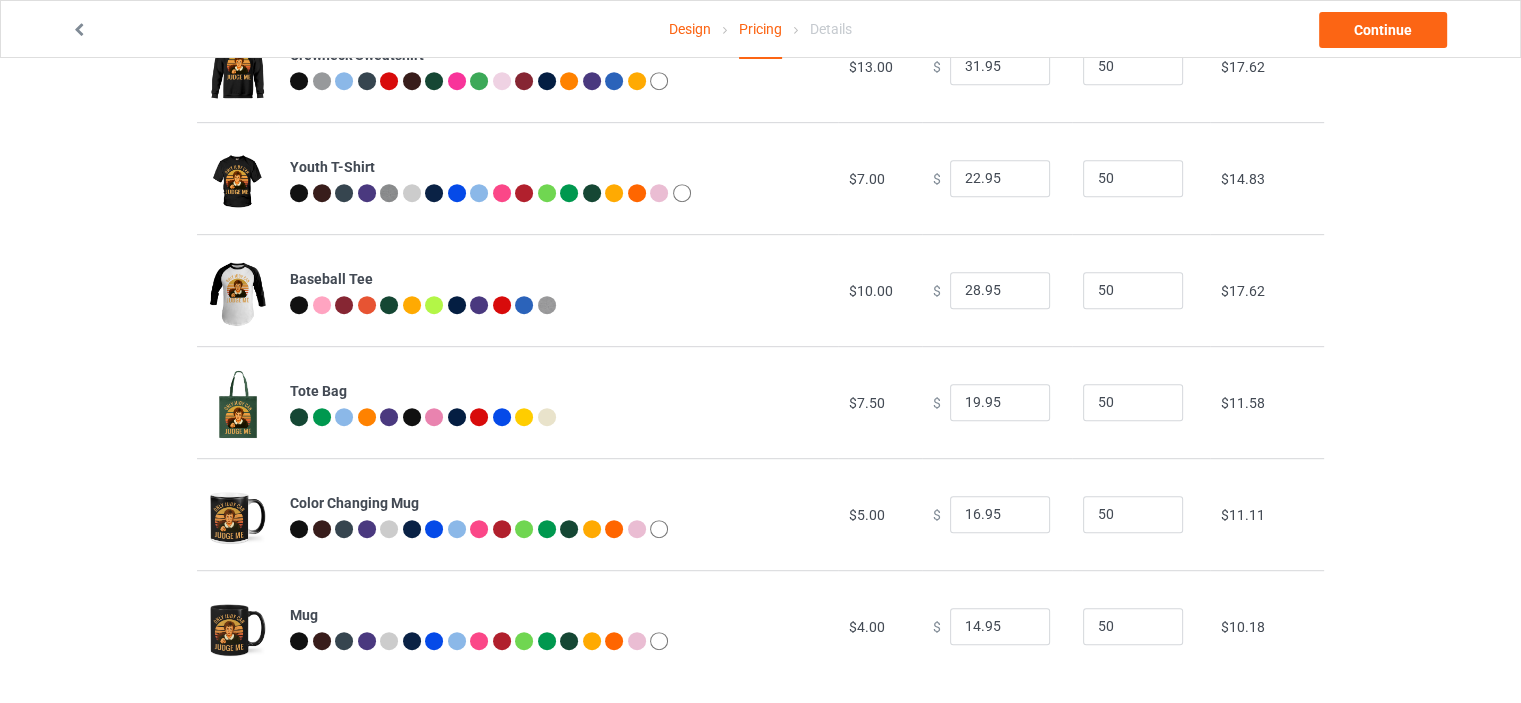 scroll, scrollTop: 992, scrollLeft: 0, axis: vertical 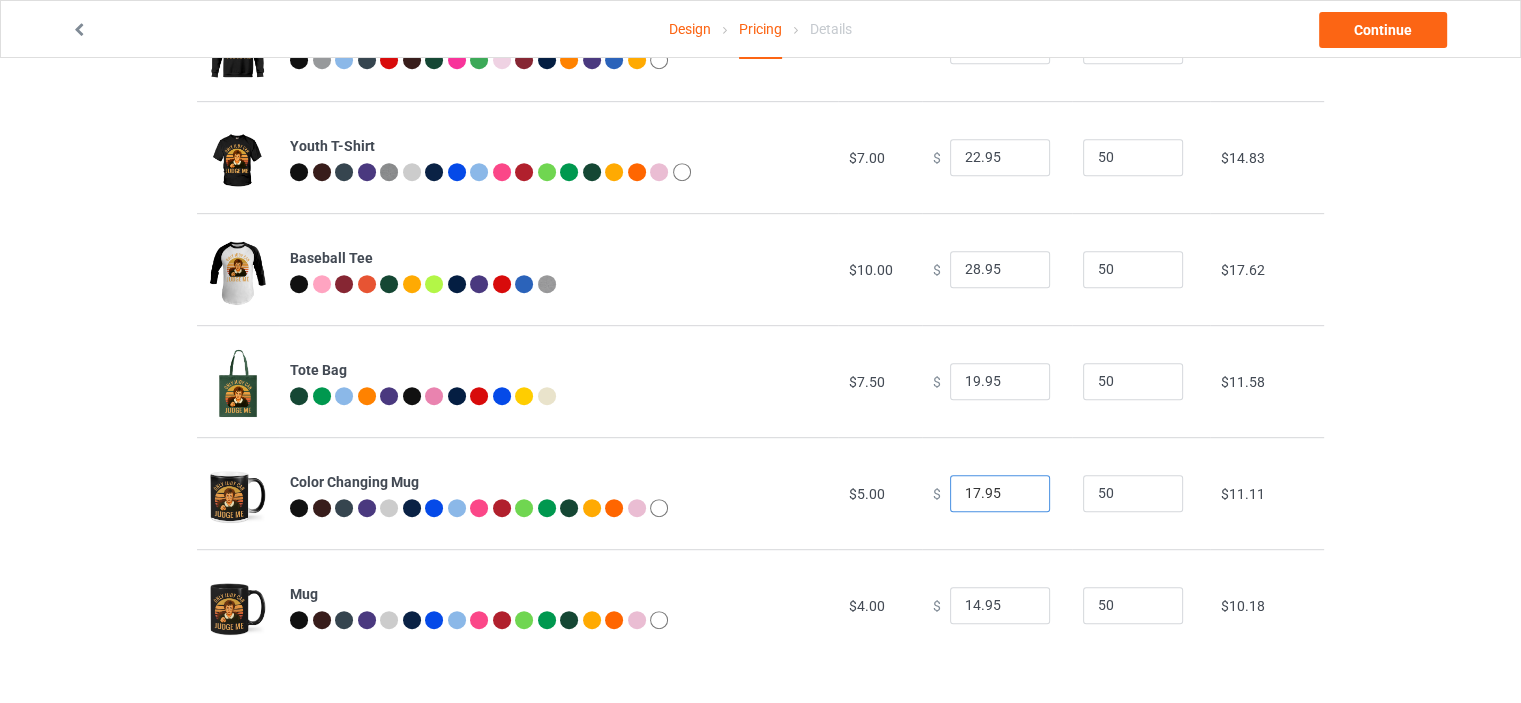 click on "17.95" at bounding box center [1000, 494] 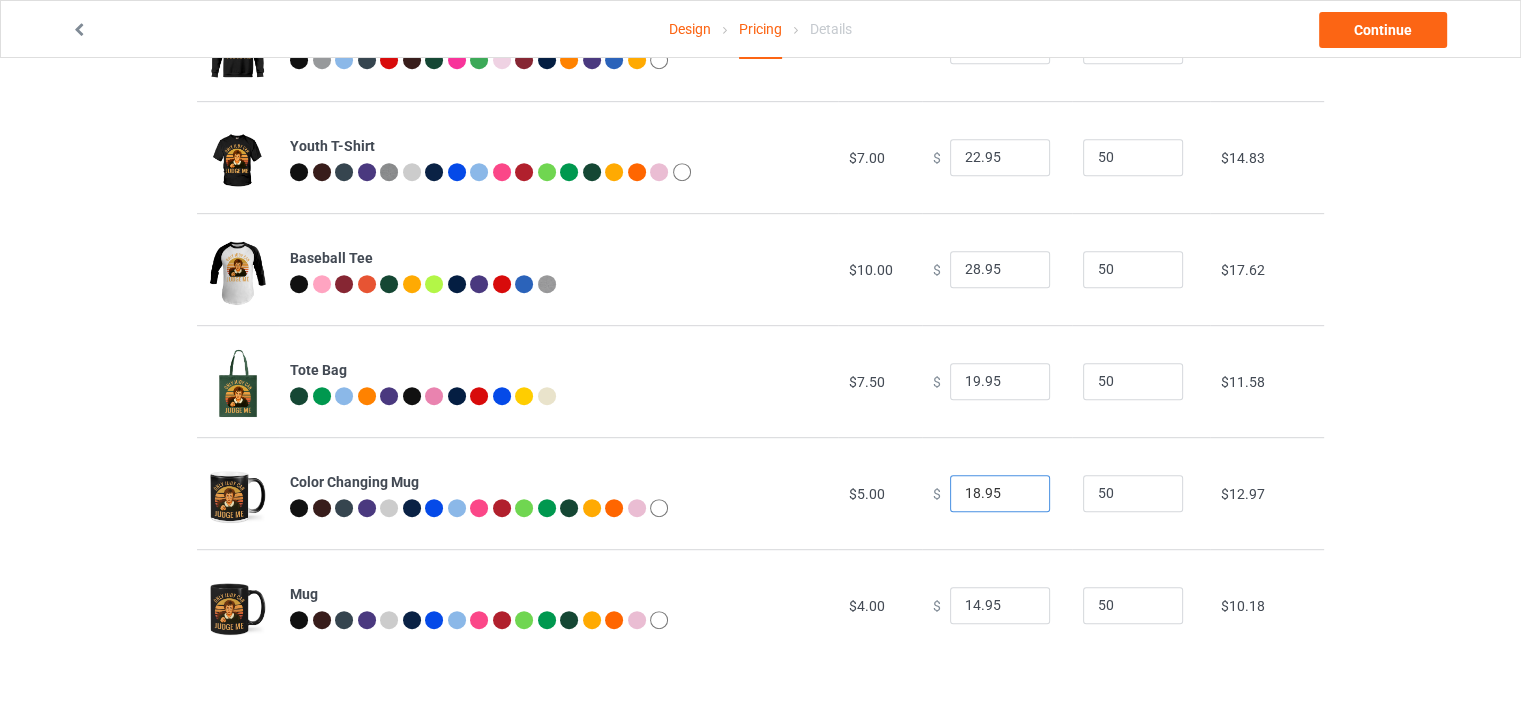 type on "18.95" 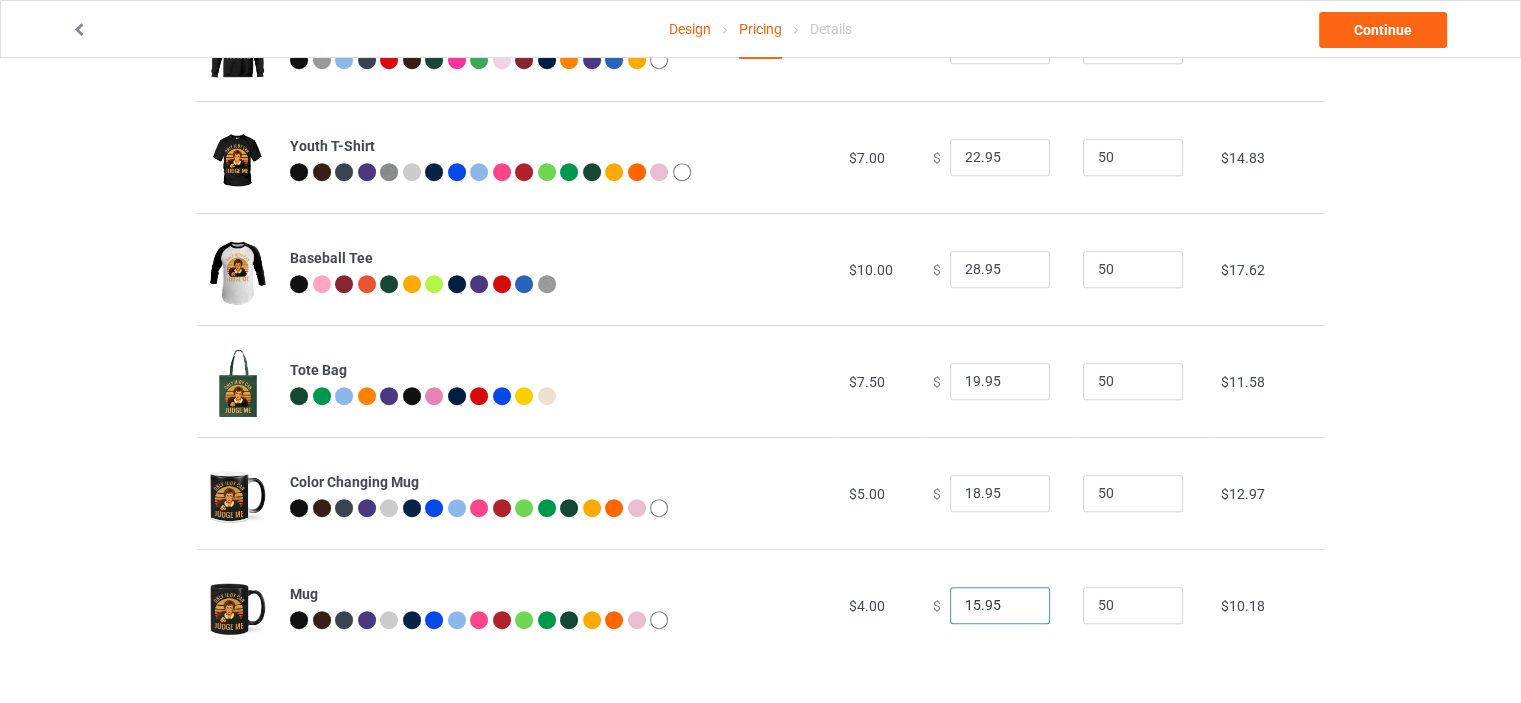 click on "15.95" at bounding box center (1000, 606) 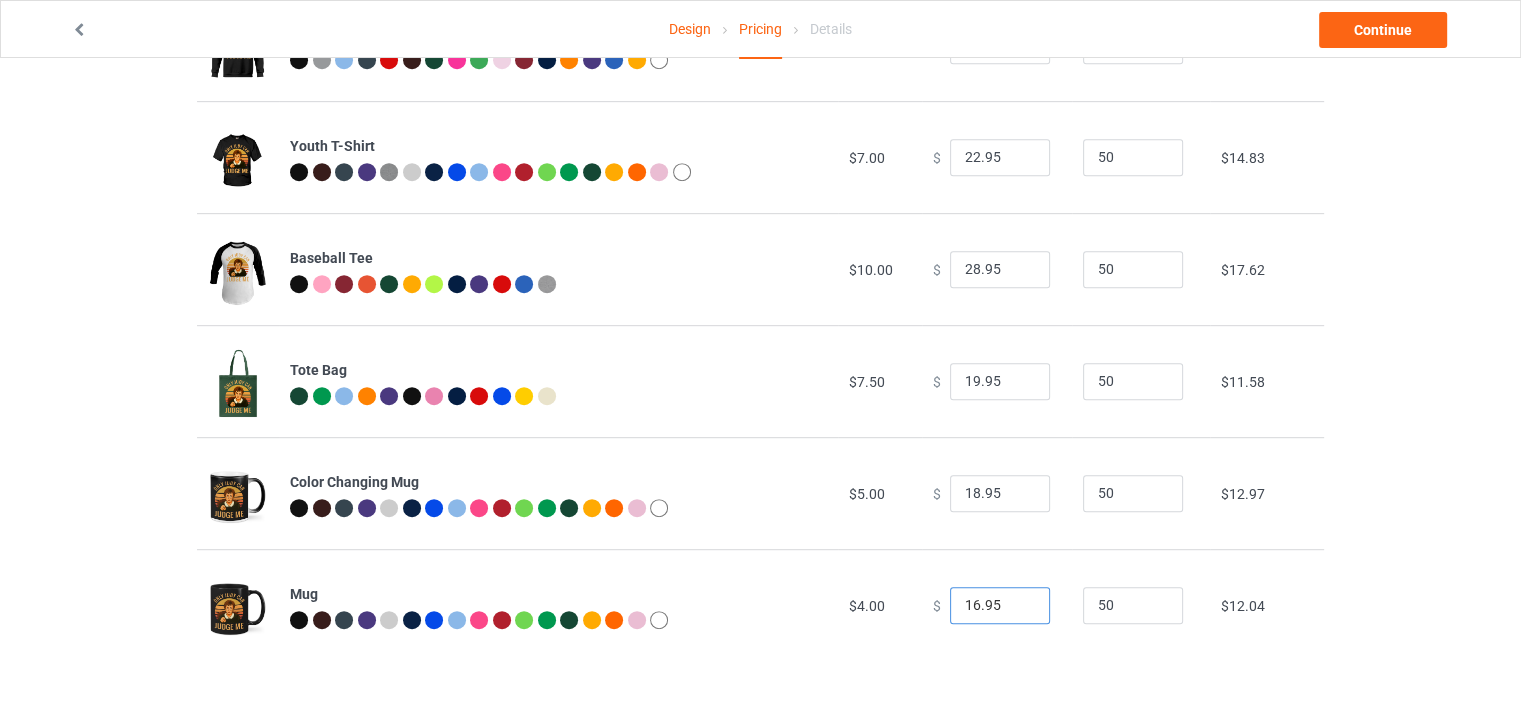 type on "16.95" 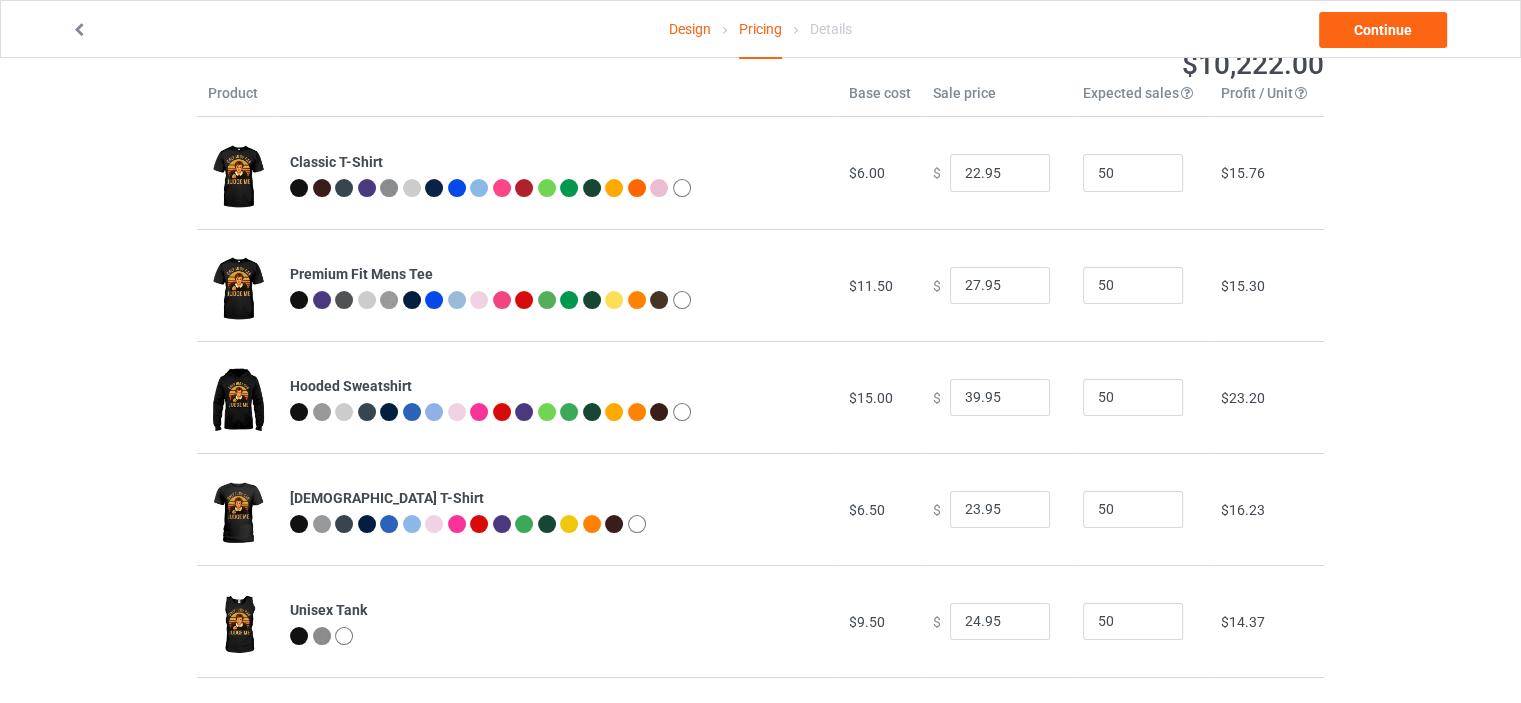 scroll, scrollTop: 0, scrollLeft: 0, axis: both 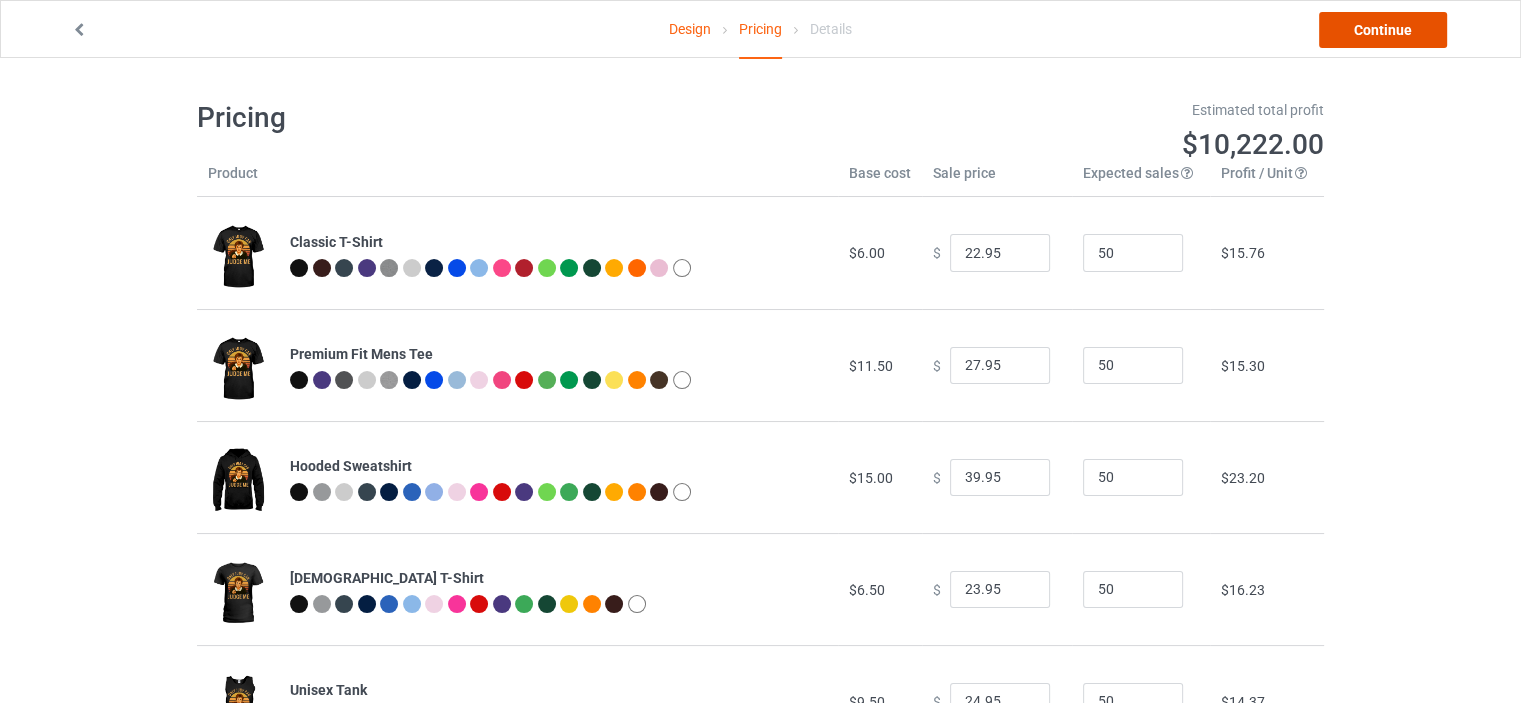 click on "Continue" at bounding box center (1383, 30) 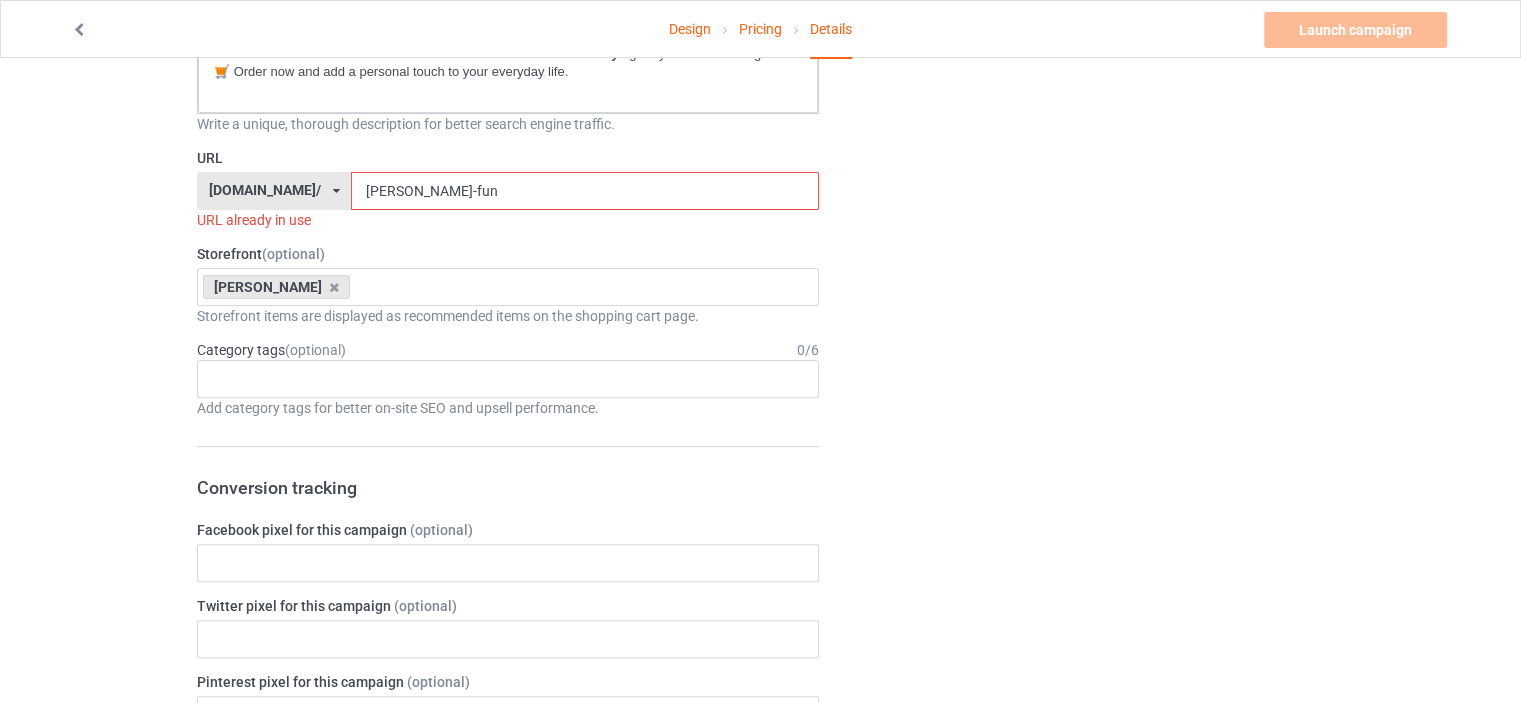 scroll, scrollTop: 400, scrollLeft: 0, axis: vertical 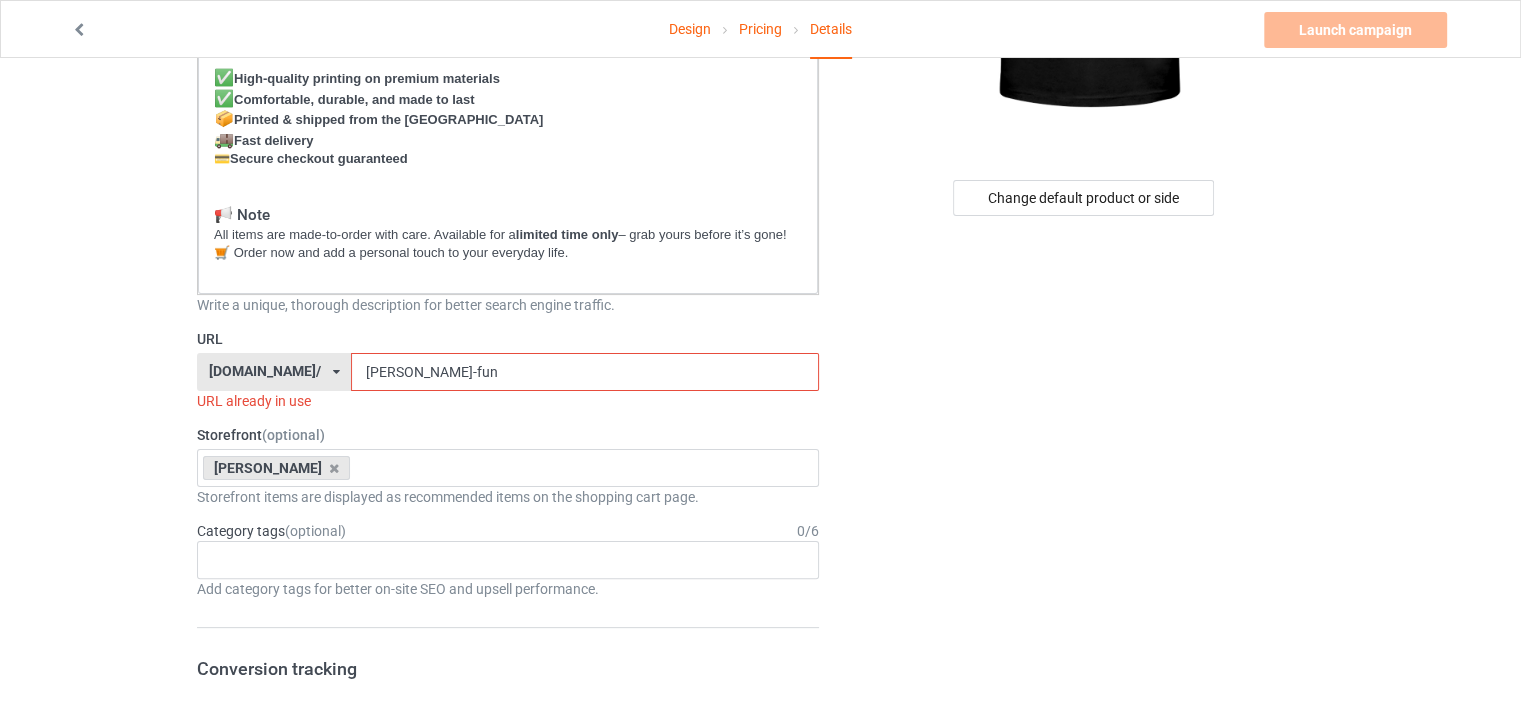 click on "[PERSON_NAME]-fun" at bounding box center (584, 372) 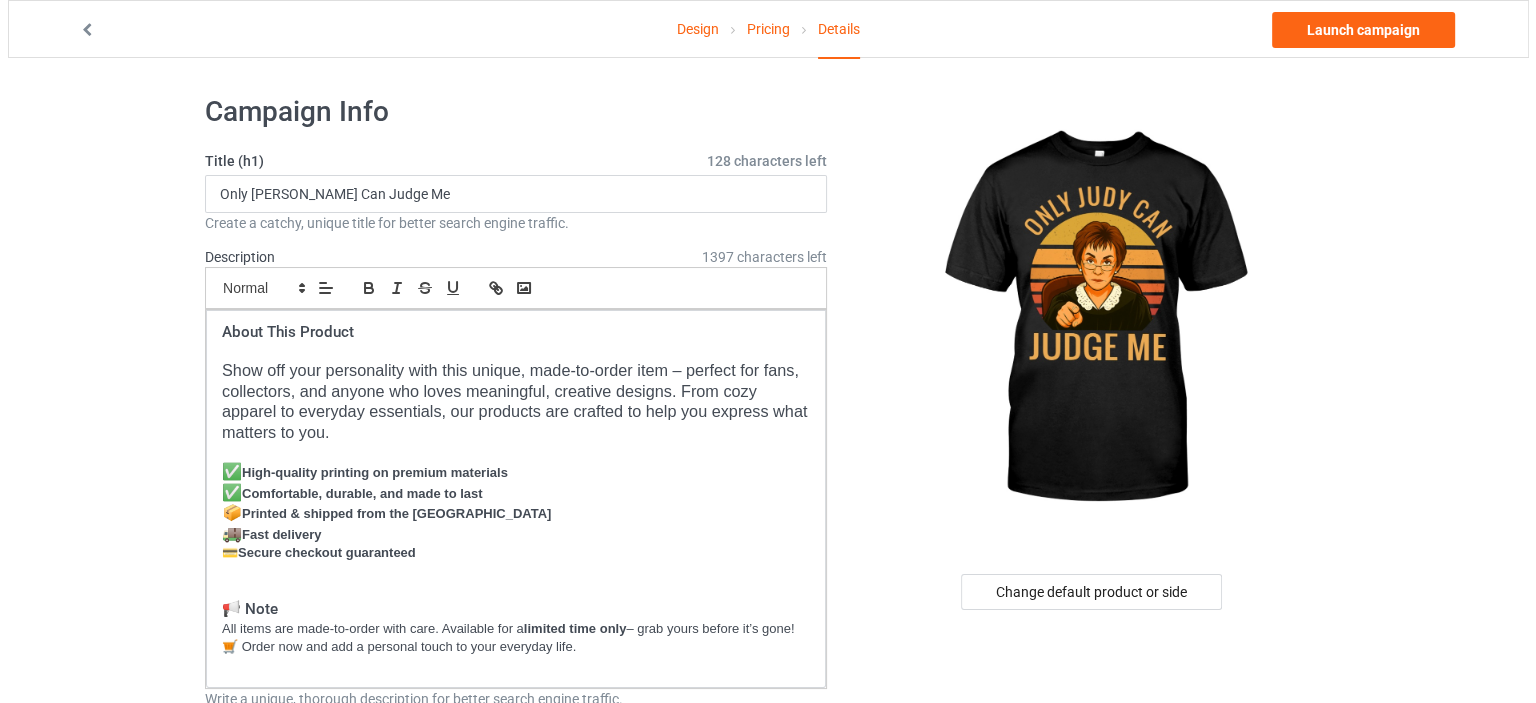 scroll, scrollTop: 0, scrollLeft: 0, axis: both 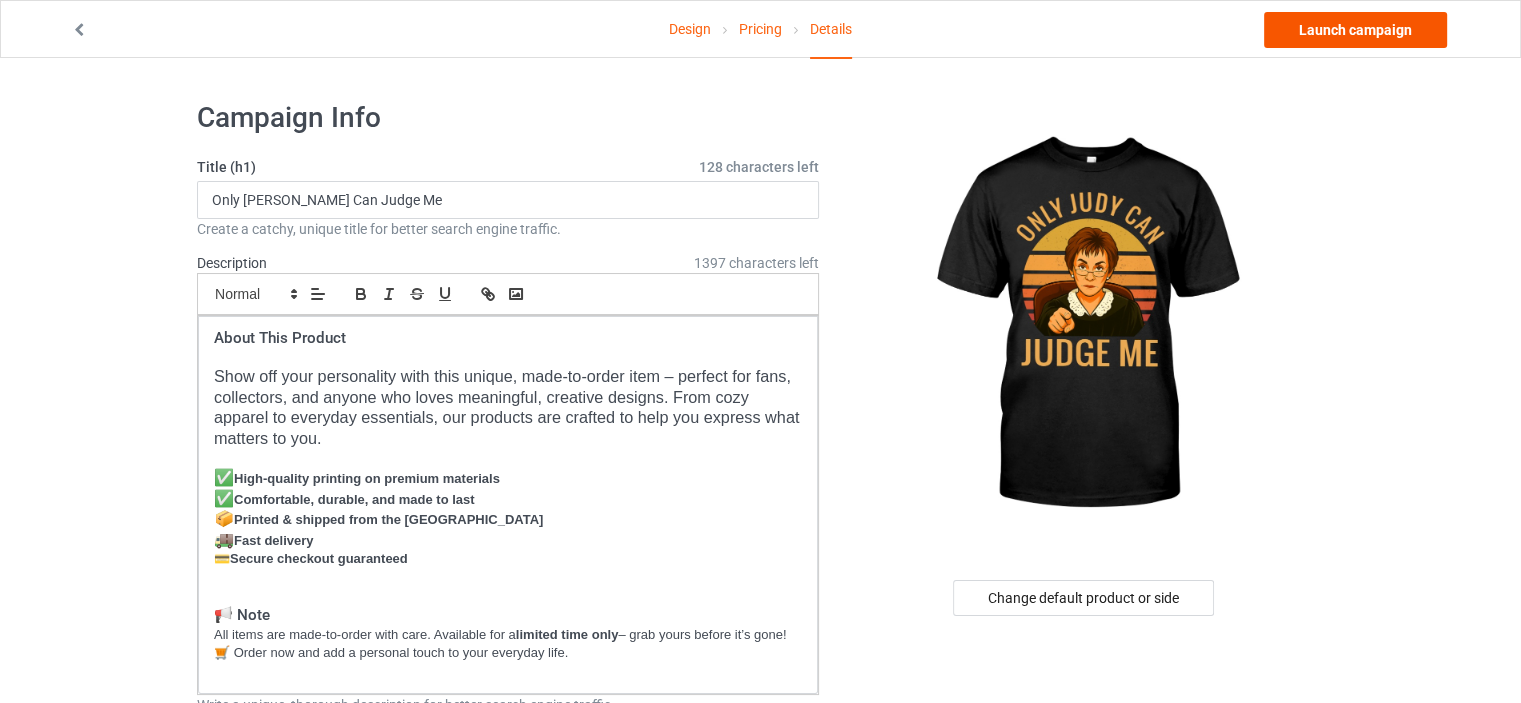type on "jd-me" 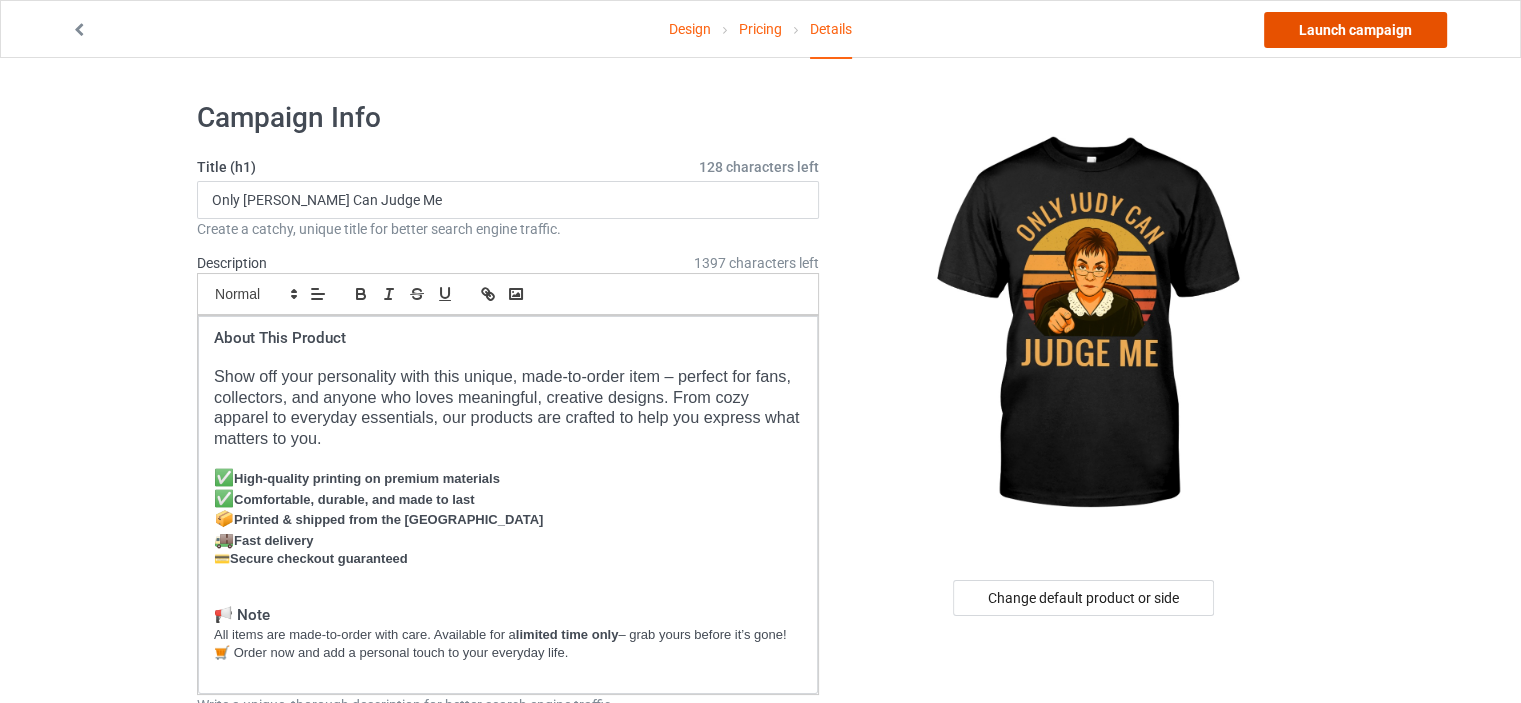 click on "Launch campaign" at bounding box center (1355, 30) 